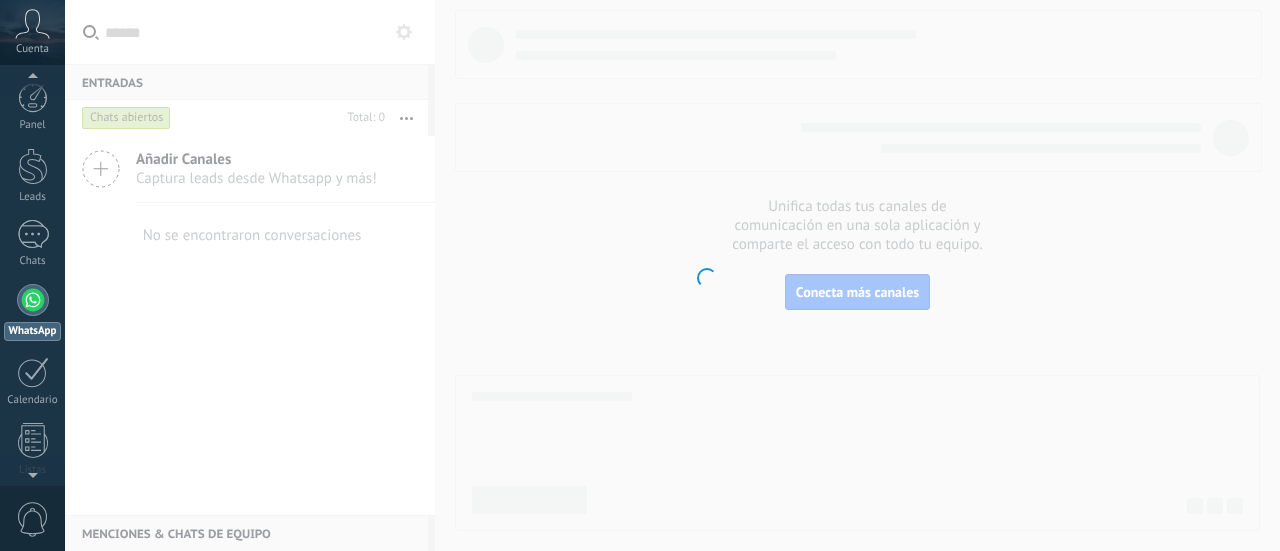 scroll, scrollTop: 0, scrollLeft: 0, axis: both 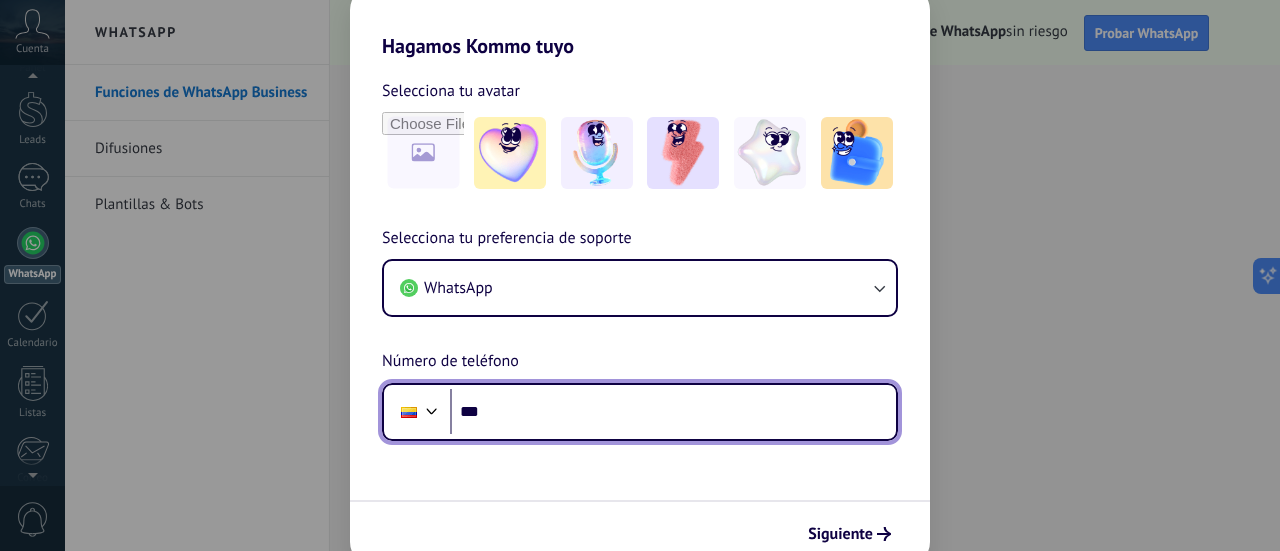 click on "***" at bounding box center (673, 412) 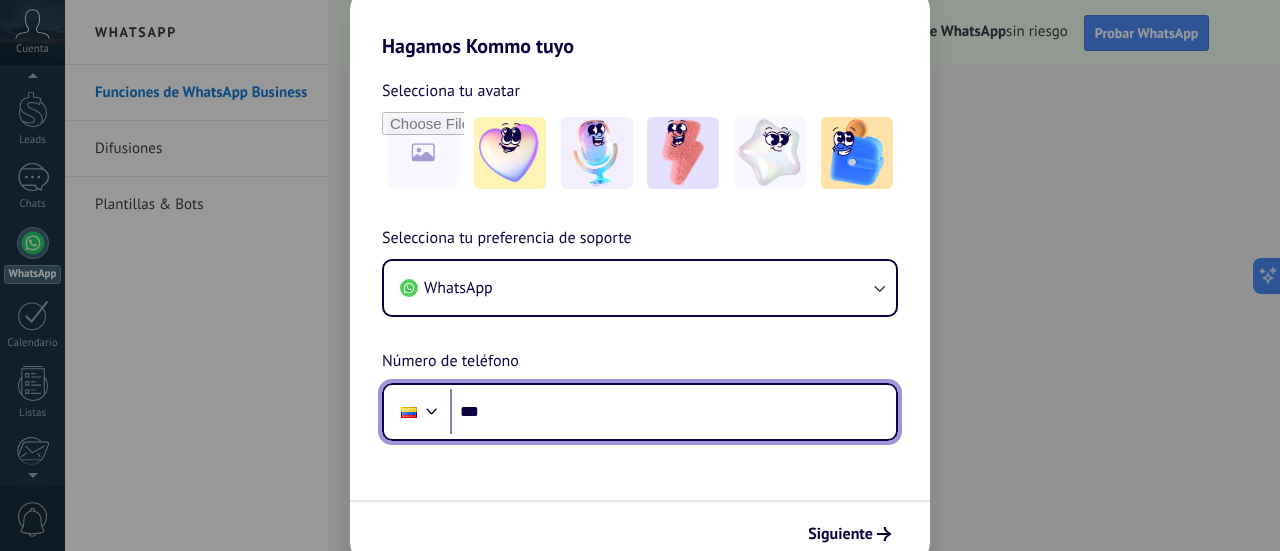 click on "***" at bounding box center (673, 412) 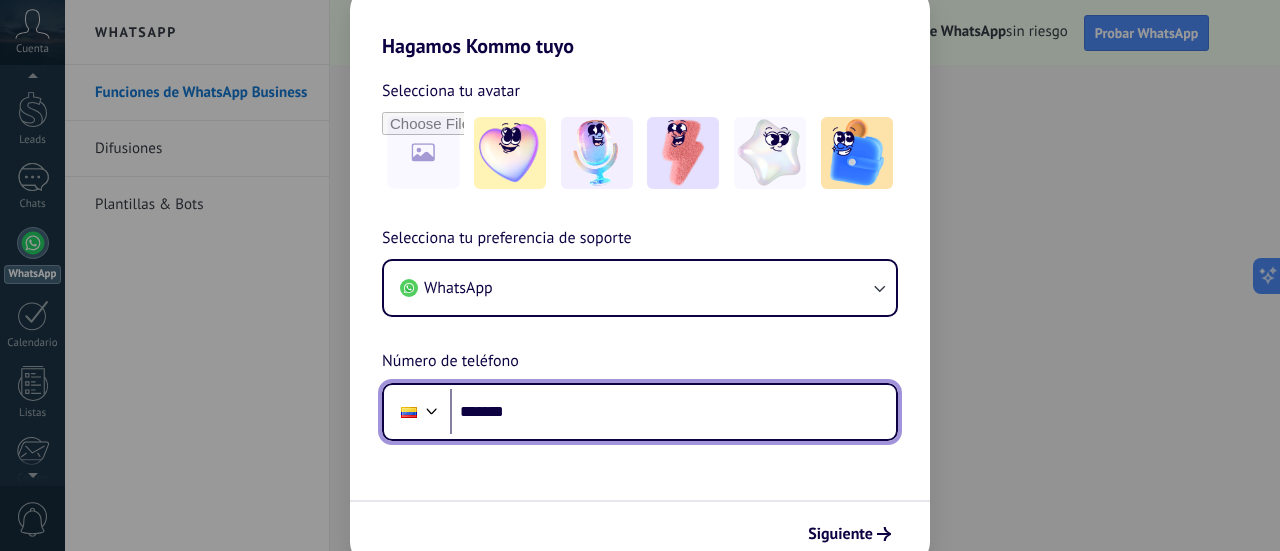 click on "*******" at bounding box center [673, 412] 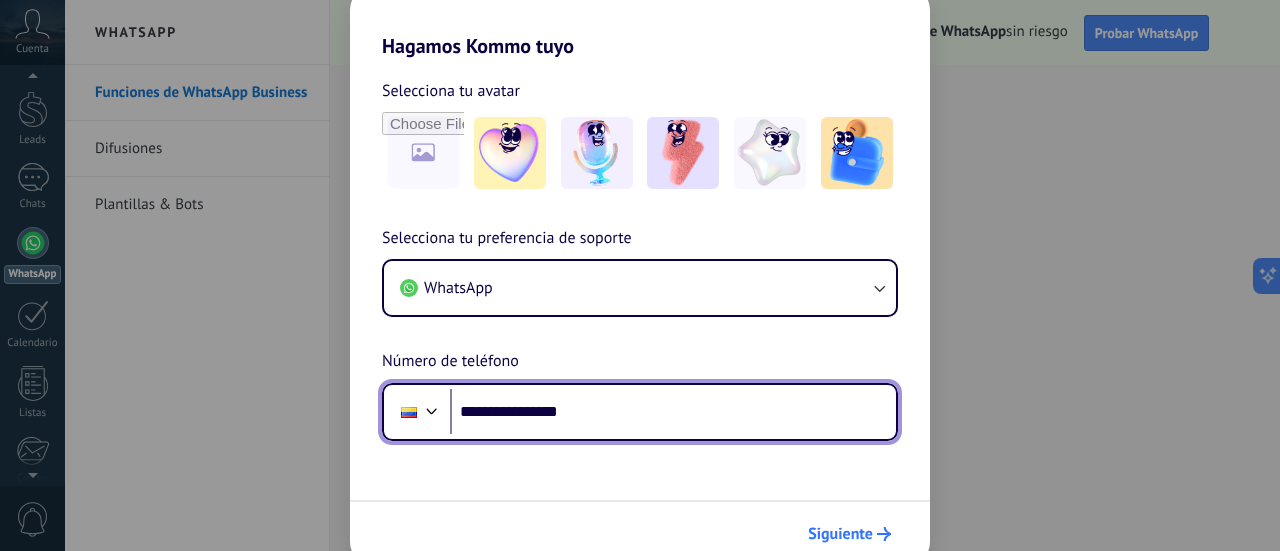 type on "**********" 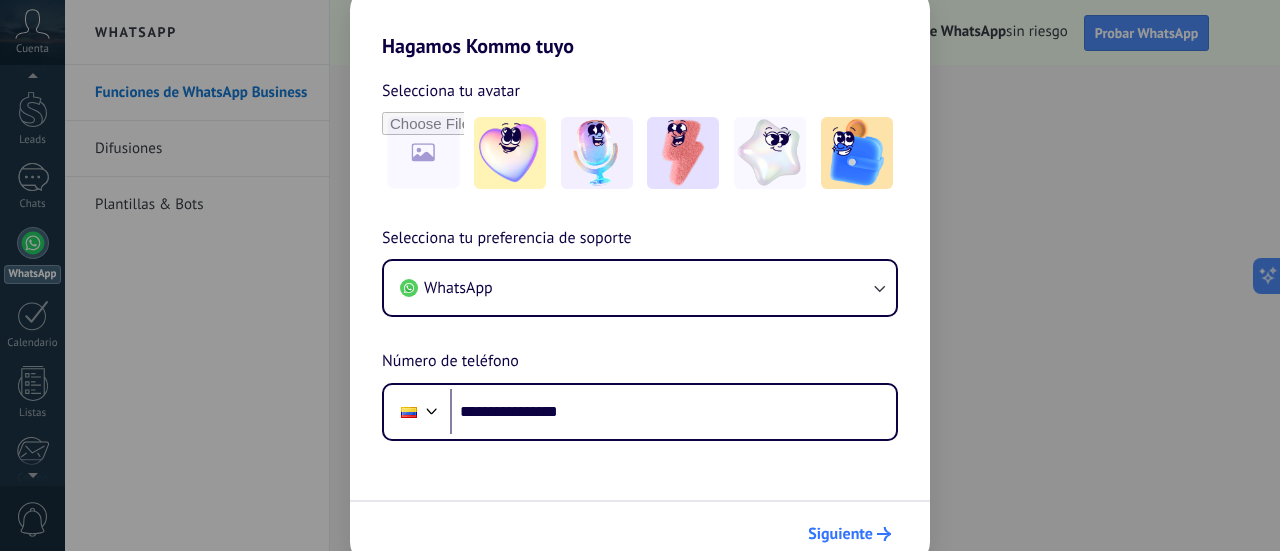 click on "Siguiente" at bounding box center [840, 534] 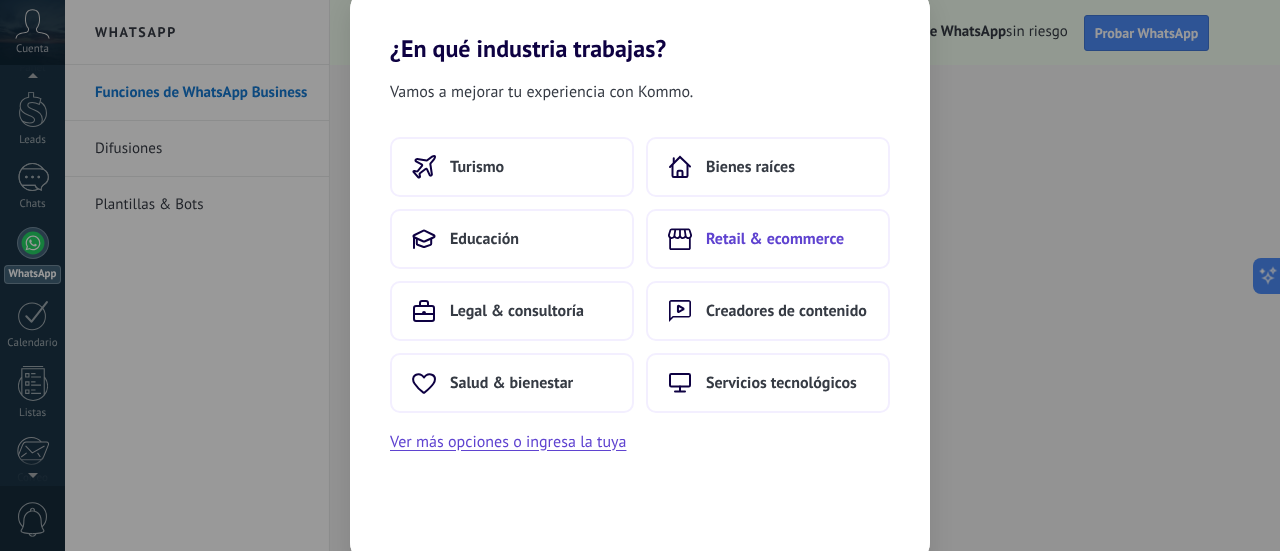 click on "Retail & ecommerce" at bounding box center (775, 239) 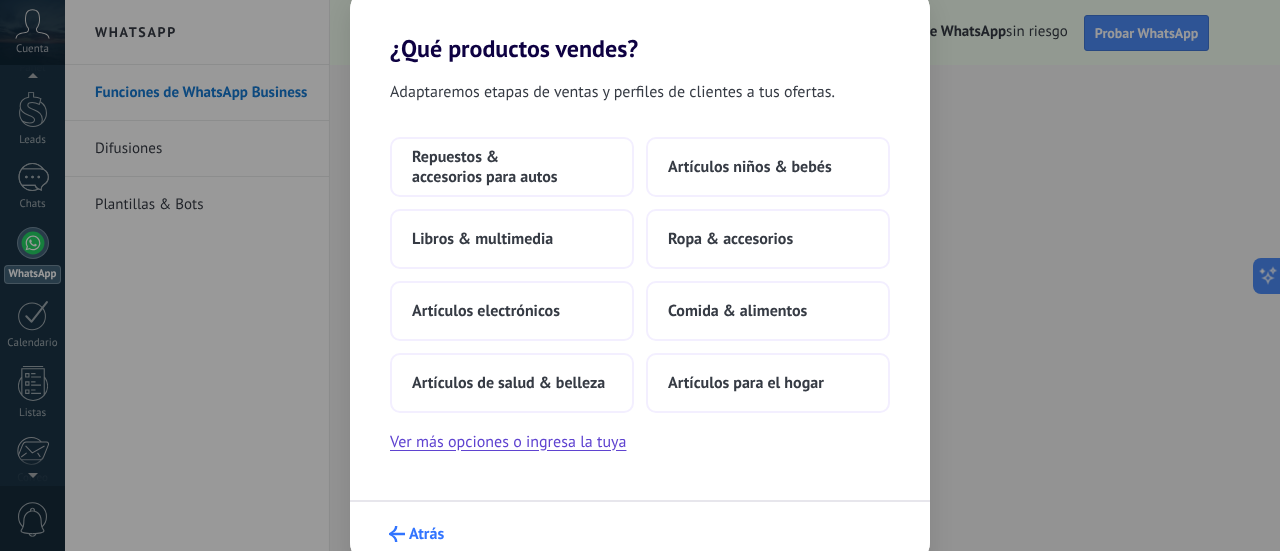 click on "Atrás" at bounding box center (426, 534) 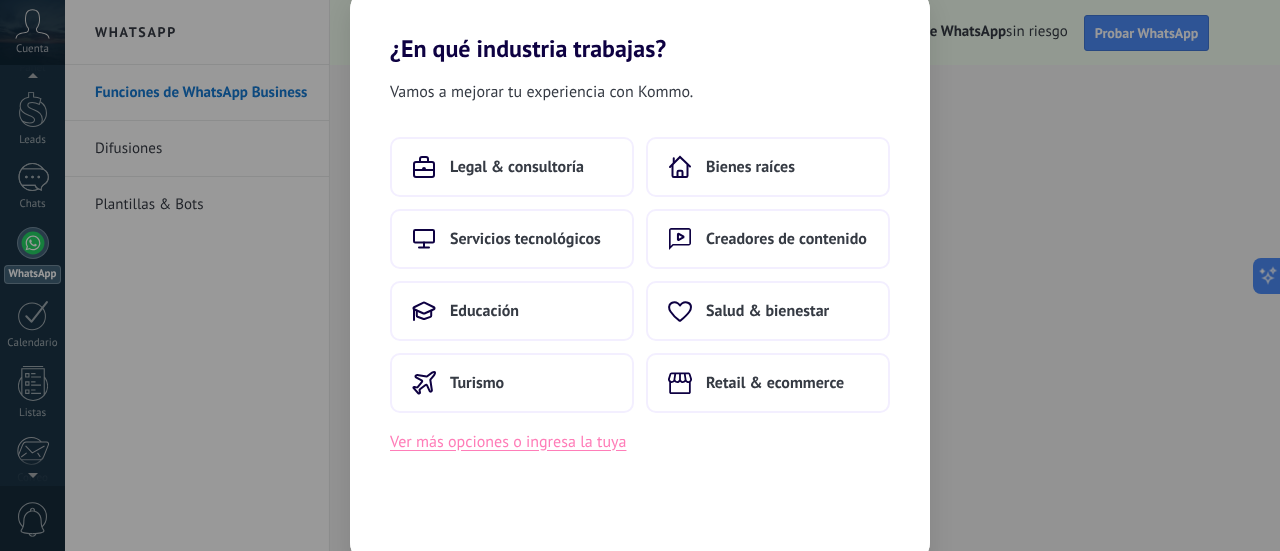 click on "Ver más opciones o ingresa la tuya" at bounding box center [508, 442] 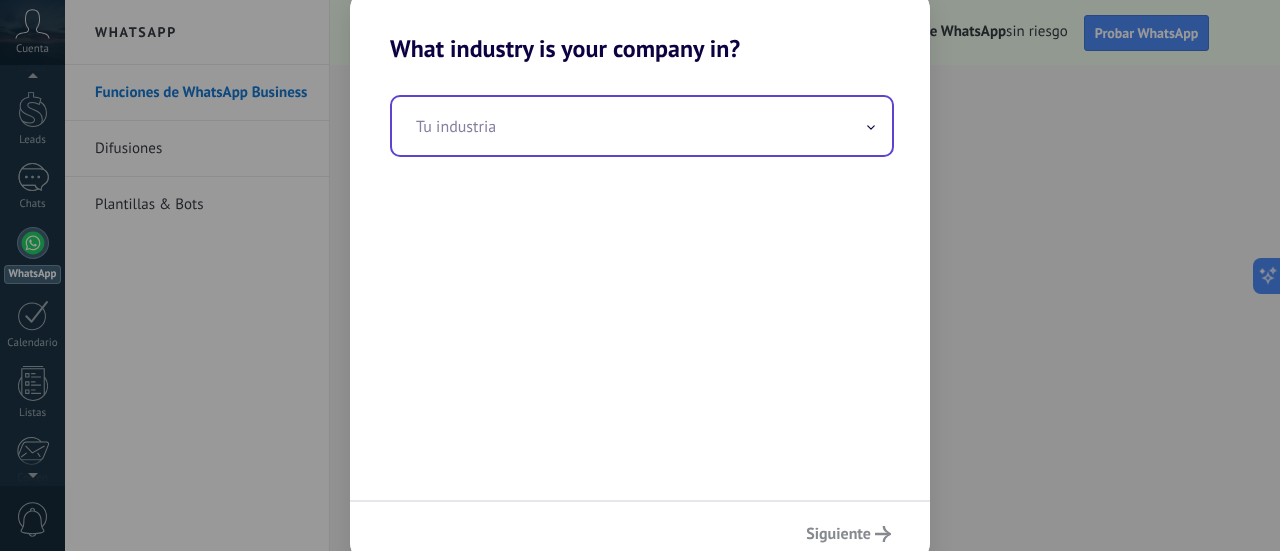 click at bounding box center [642, 126] 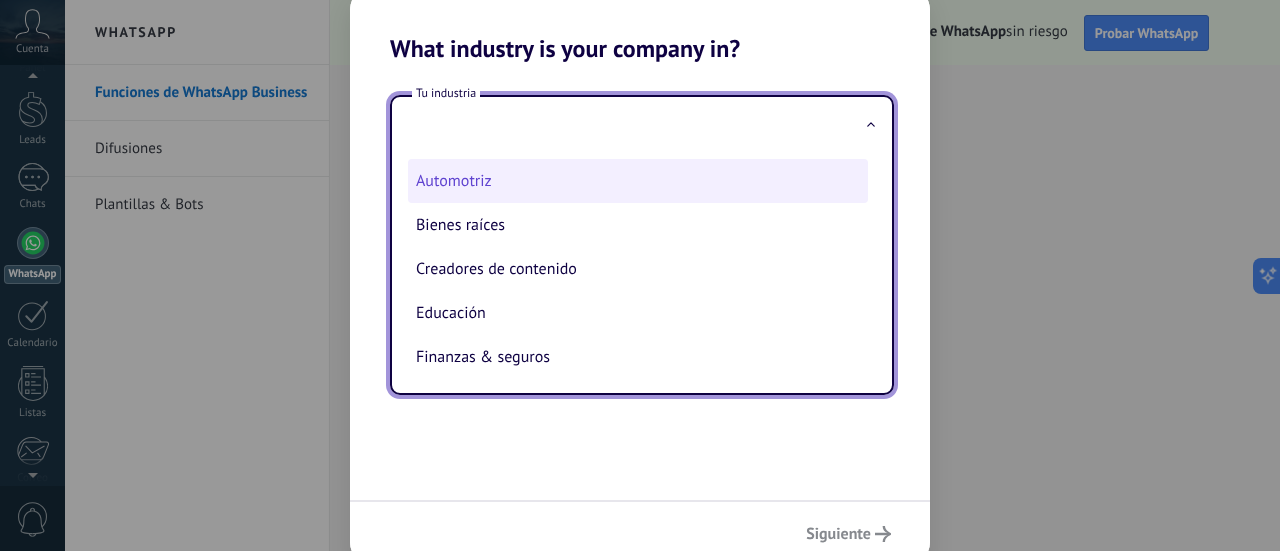 click on "Automotriz" at bounding box center (638, 181) 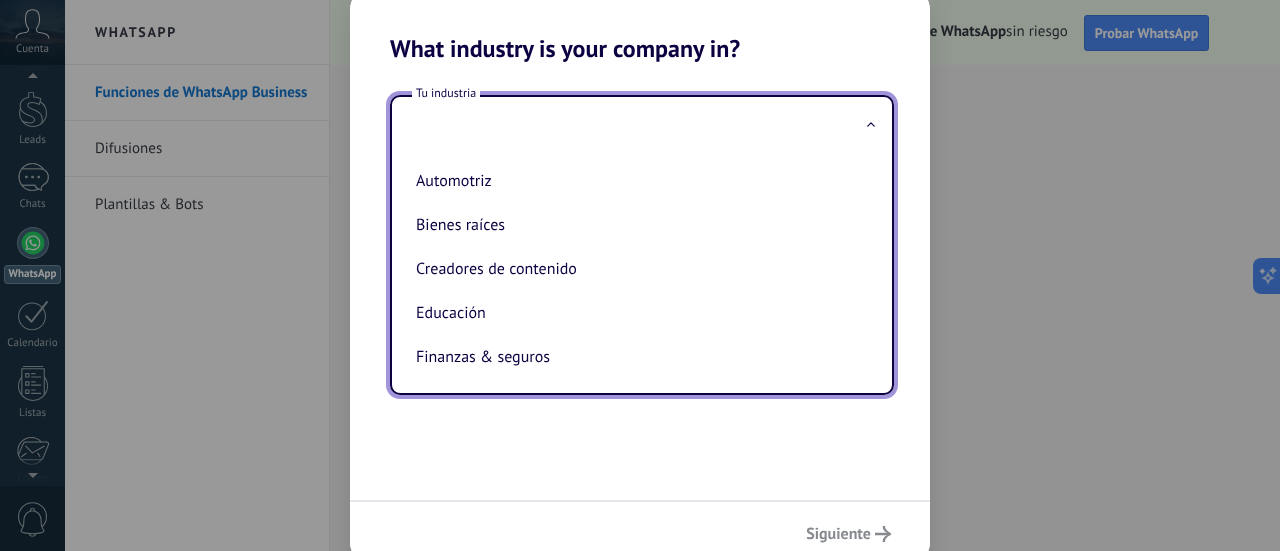 type on "**********" 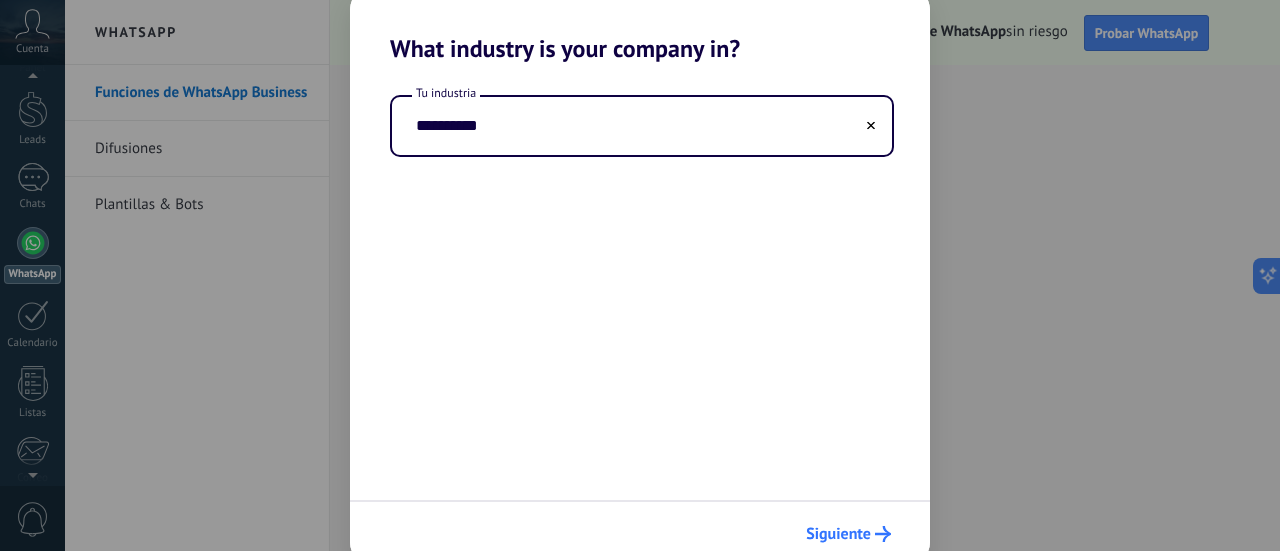 click on "Siguiente" at bounding box center (848, 534) 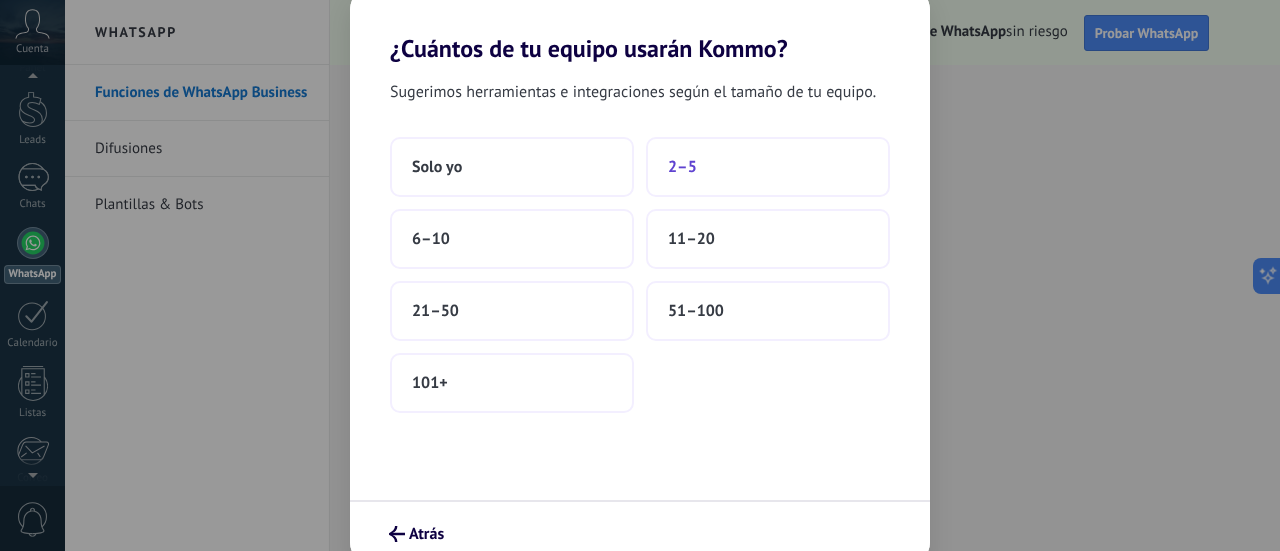 click on "2–5" at bounding box center [682, 167] 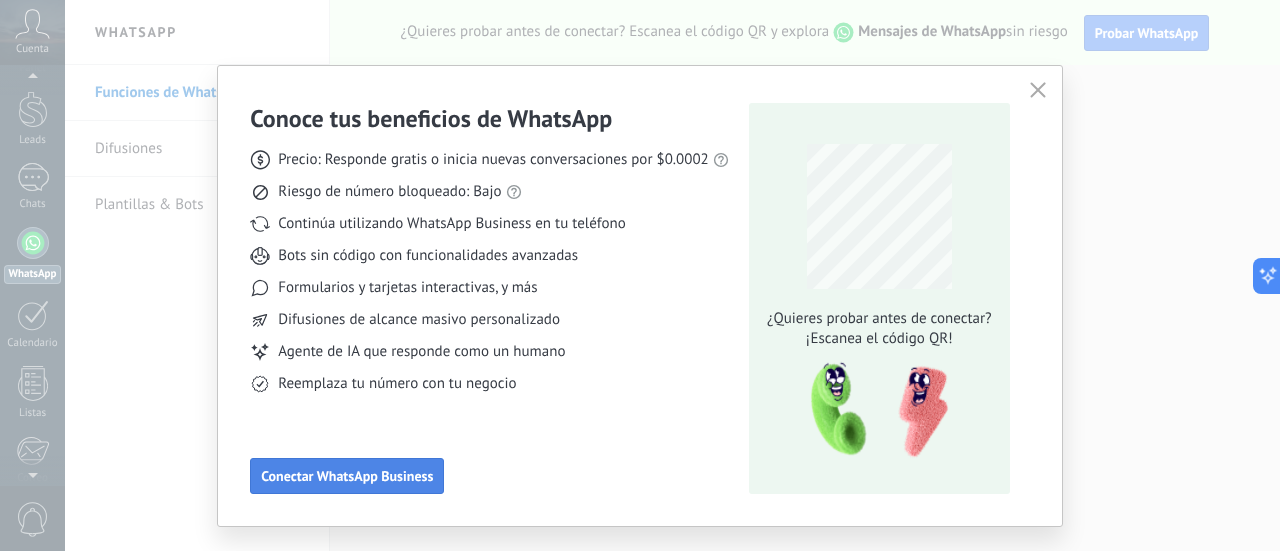 click on "Conectar WhatsApp Business" at bounding box center (347, 476) 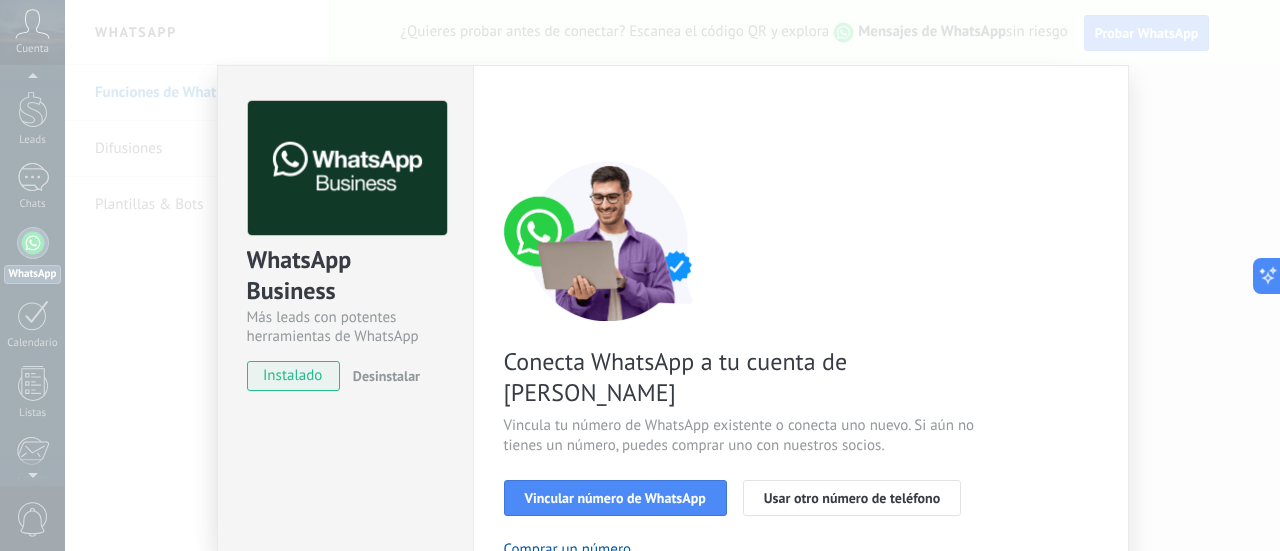 click on "WhatsApp Business Más leads con potentes herramientas de WhatsApp instalado Desinstalar ¿Quieres probar la integración primero?   Escanea el código QR   para ver cómo funciona. Configuraciones Autorizaciones This tab logs the users who have granted integration access to this account. If you want to to remove a user's ability to send requests to the account on behalf of this integration, you can revoke access. If access is revoked from all users, the integration will stop working. This app is installed, but no one has given it access yet. WhatsApp Cloud API más _:  Guardar < Volver 1 Seleccionar aplicación 2 Conectar Facebook  3 Finalizar configuración Conecta WhatsApp a tu cuenta de Kommo Vincula tu número de WhatsApp existente o conecta uno nuevo. Si aún no tienes un número, puedes comprar uno con nuestros socios. Vincular número de WhatsApp Usar otro número de teléfono Comprar un número ¿Necesitas ayuda?" at bounding box center [672, 275] 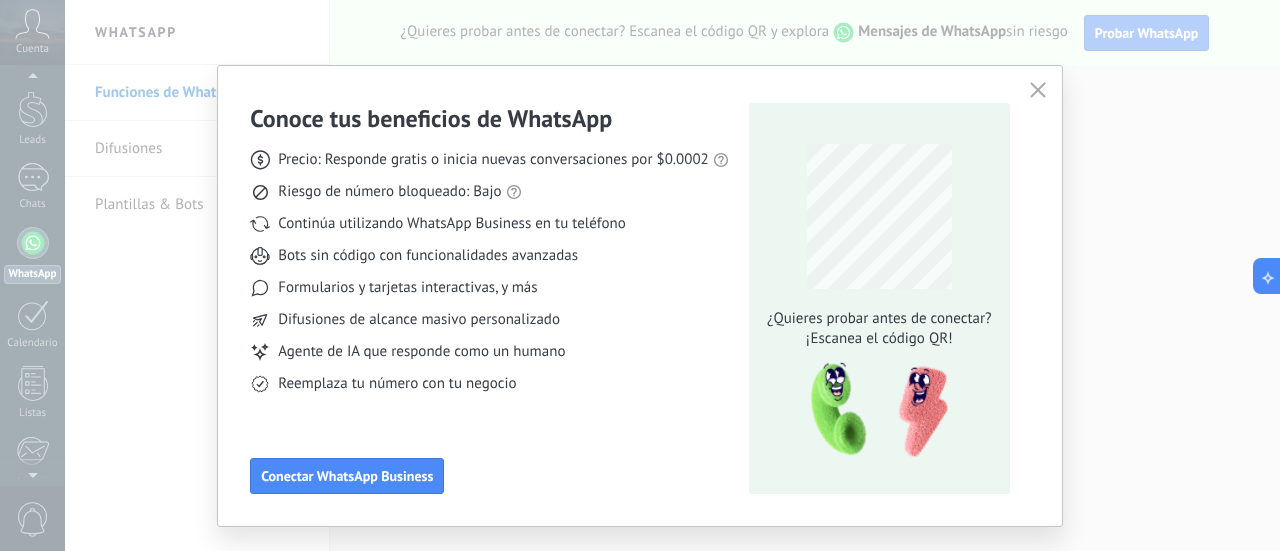 click at bounding box center [873, 410] 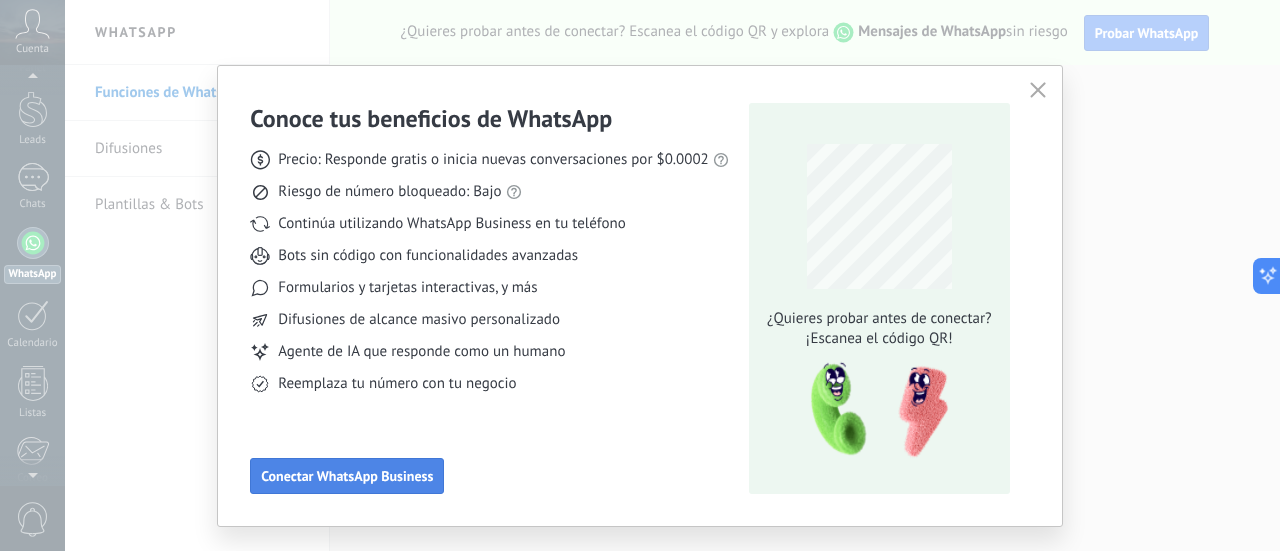 click on "Conectar WhatsApp Business" at bounding box center (347, 476) 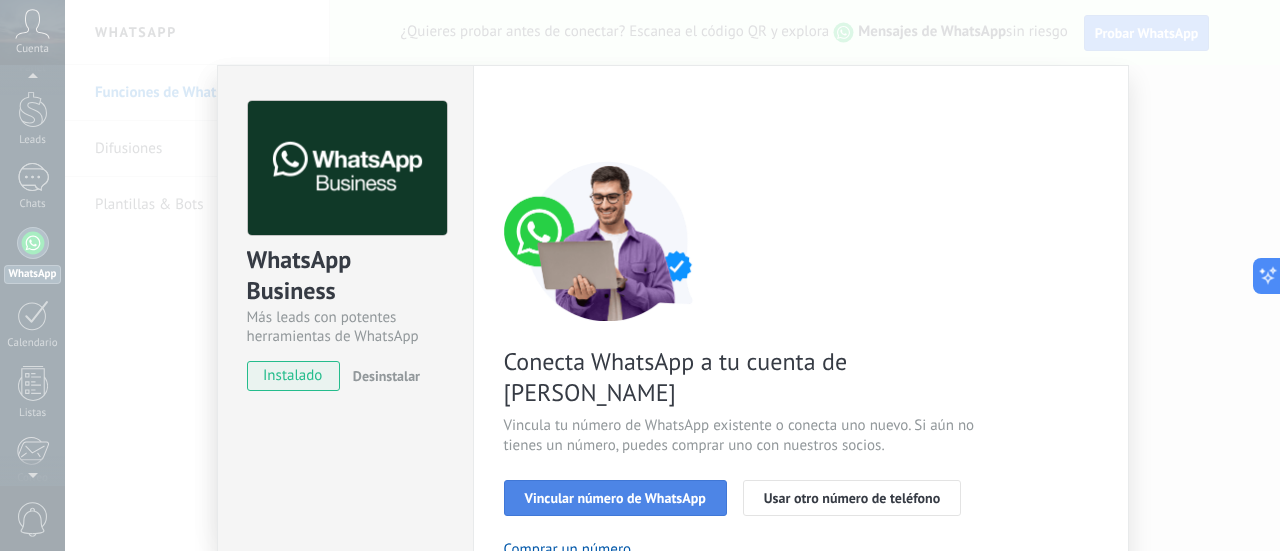click on "Vincular número de WhatsApp" at bounding box center [615, 498] 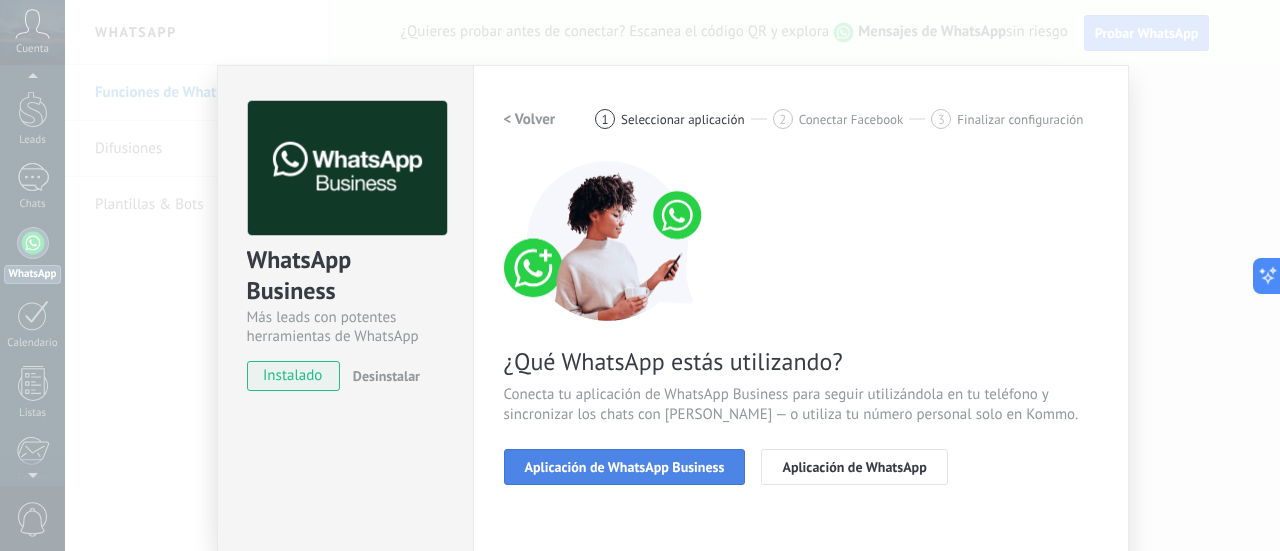 click on "Aplicación de WhatsApp Business" at bounding box center [625, 467] 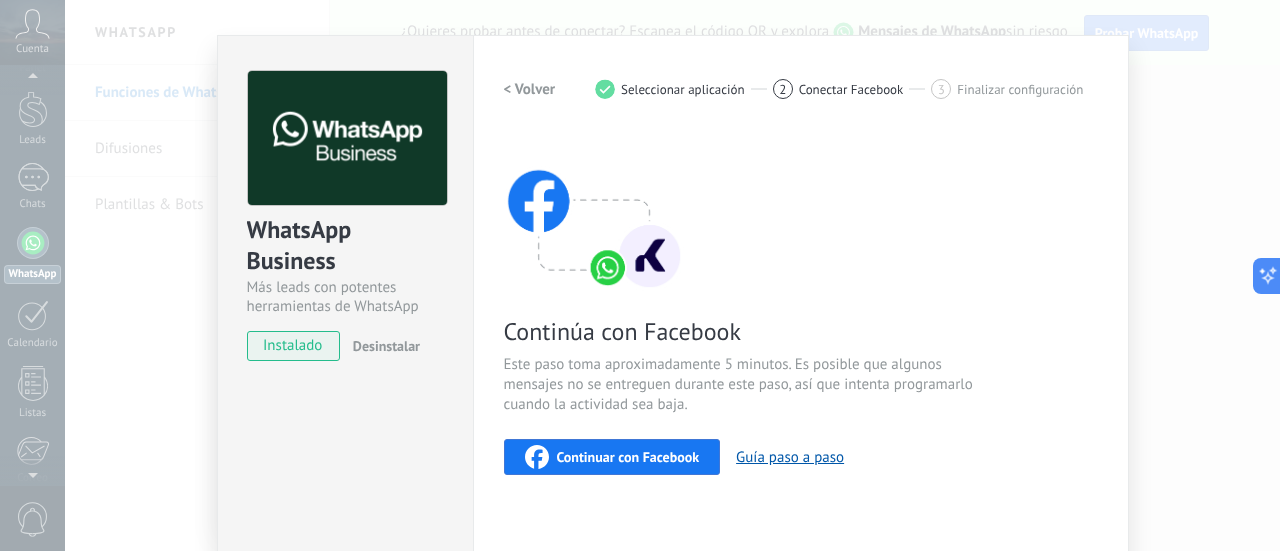 scroll, scrollTop: 0, scrollLeft: 0, axis: both 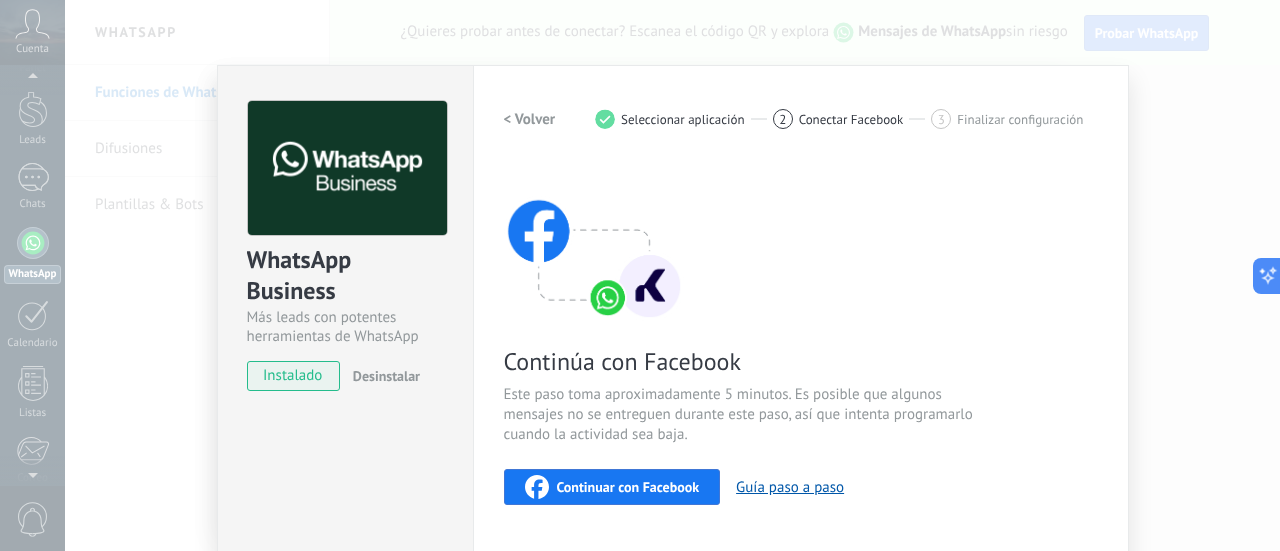 click on "Finalizar configuración" at bounding box center (1020, 119) 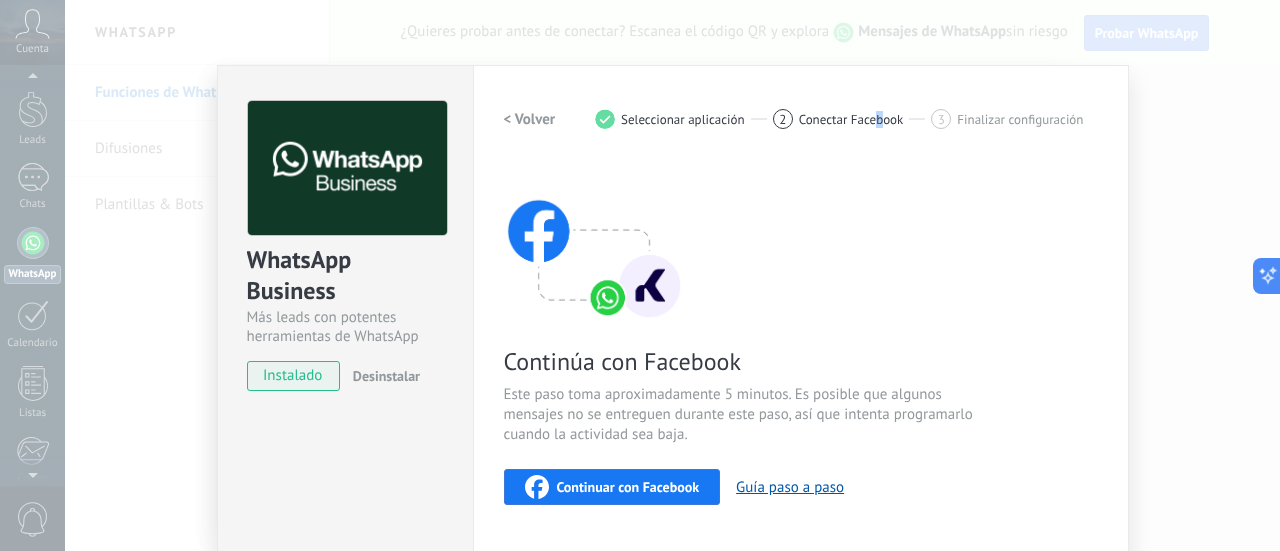 drag, startPoint x: 876, startPoint y: 112, endPoint x: 870, endPoint y: 135, distance: 23.769728 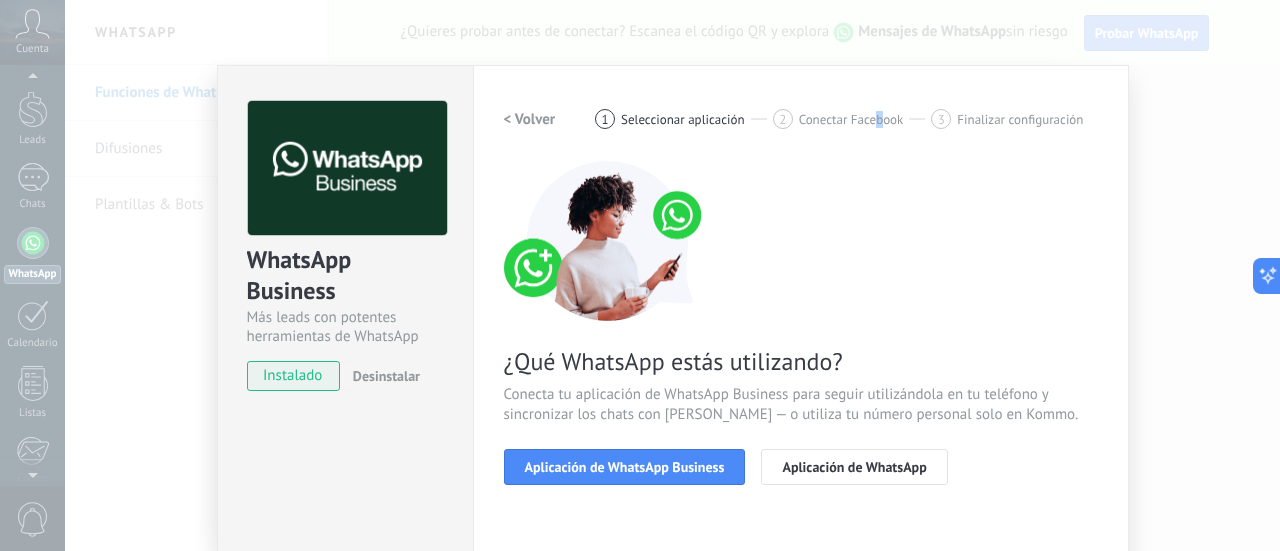 click on "< Volver" at bounding box center [530, 119] 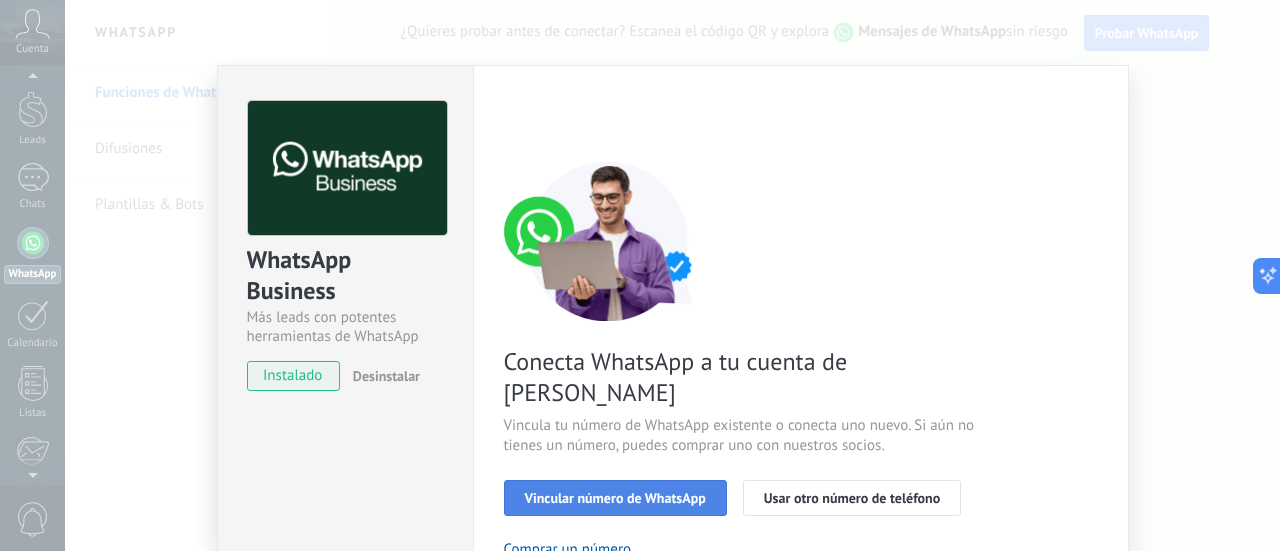 click on "Vincular número de WhatsApp" at bounding box center (615, 498) 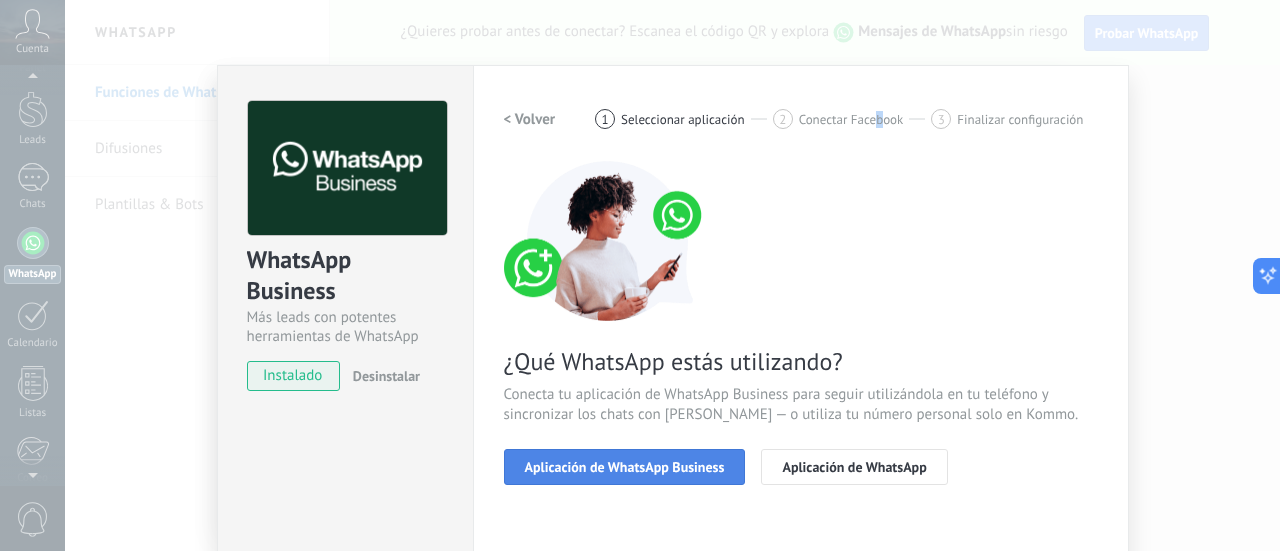 click on "Aplicación de WhatsApp Business" at bounding box center (625, 467) 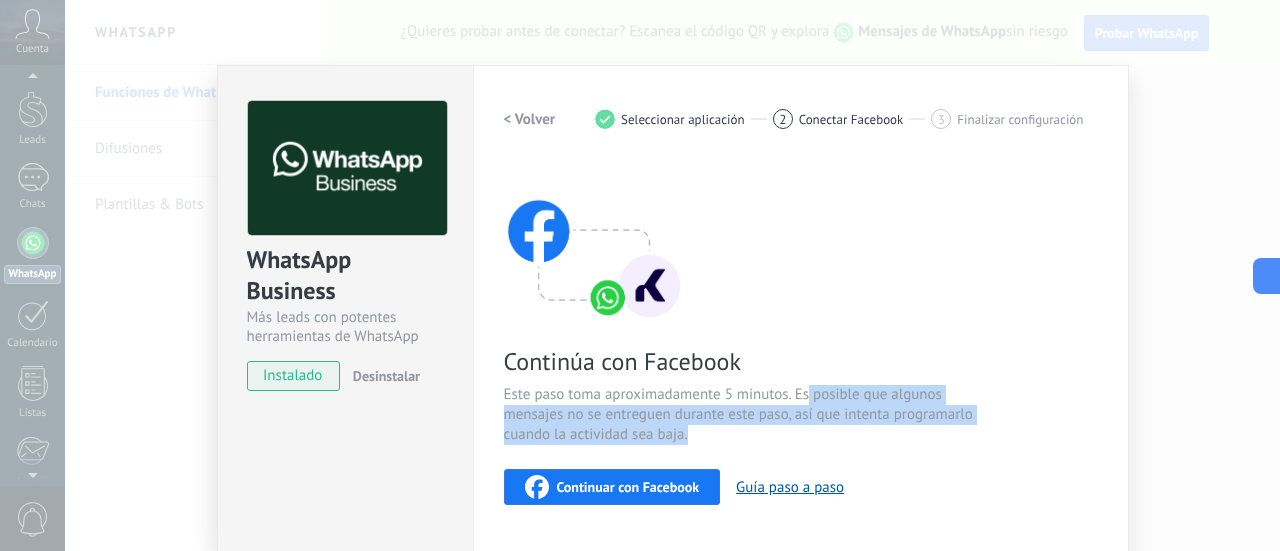 drag, startPoint x: 802, startPoint y: 393, endPoint x: 725, endPoint y: 434, distance: 87.23531 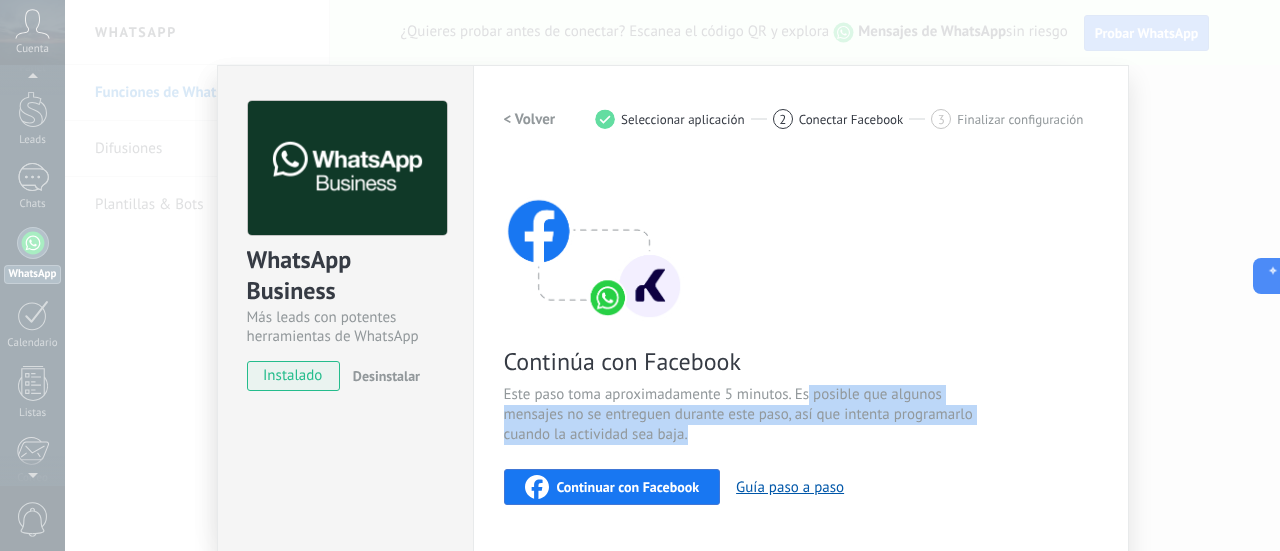 click on "Este paso toma aproximadamente 5 minutos. Es posible que algunos mensajes no se entreguen durante este paso, así que intenta programarlo cuando la actividad sea baja." at bounding box center (742, 415) 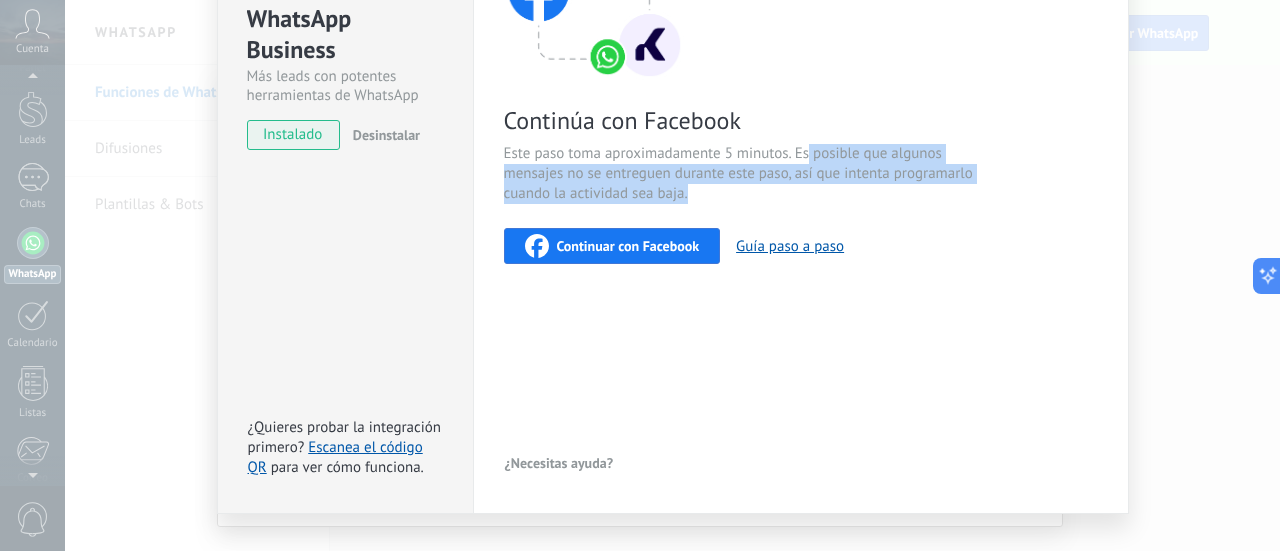 scroll, scrollTop: 278, scrollLeft: 0, axis: vertical 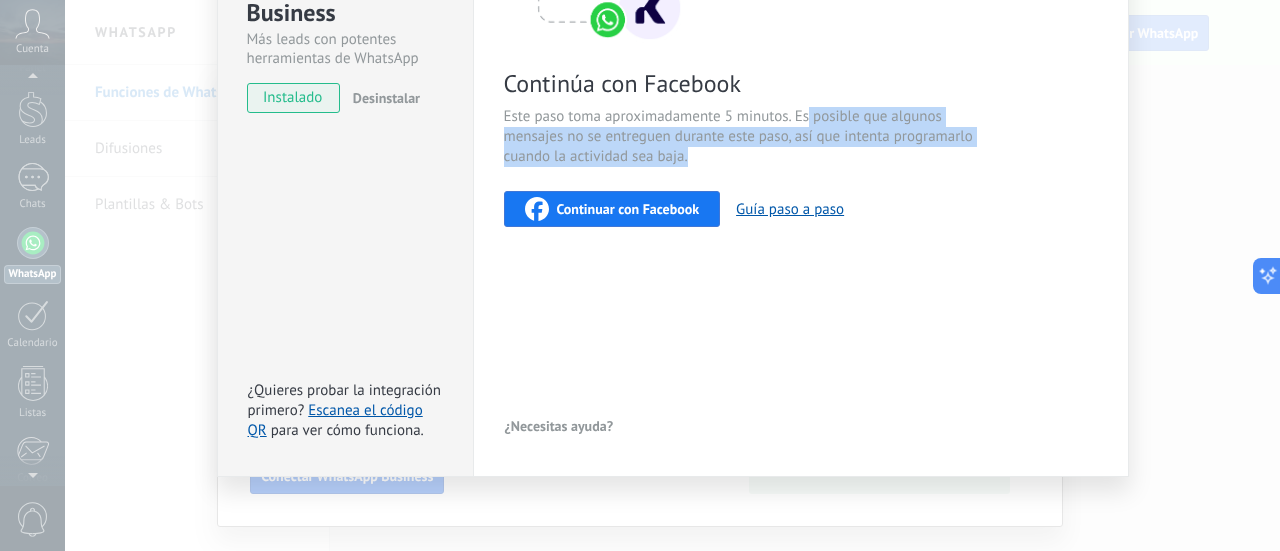 click on "Continuar con Facebook" at bounding box center [612, 209] 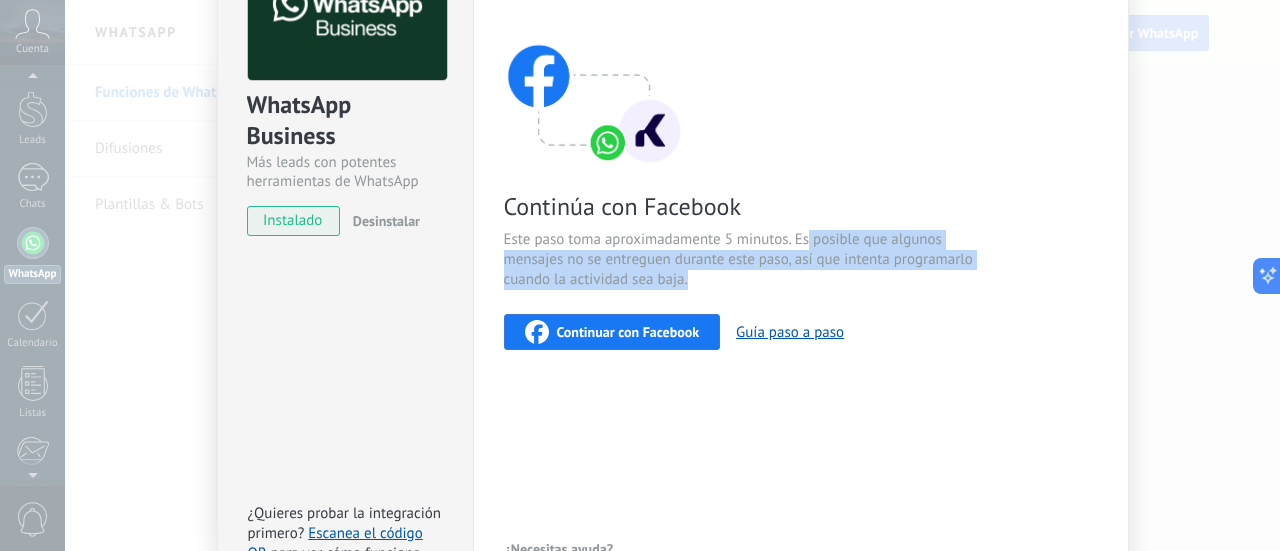scroll, scrollTop: 0, scrollLeft: 0, axis: both 